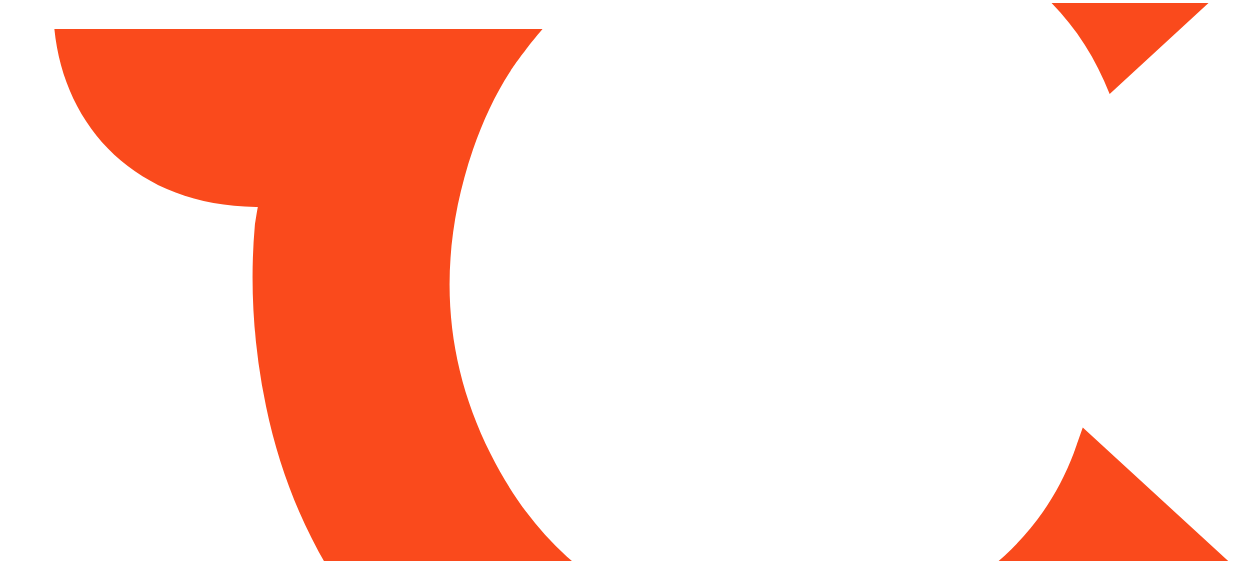 scroll, scrollTop: 0, scrollLeft: 0, axis: both 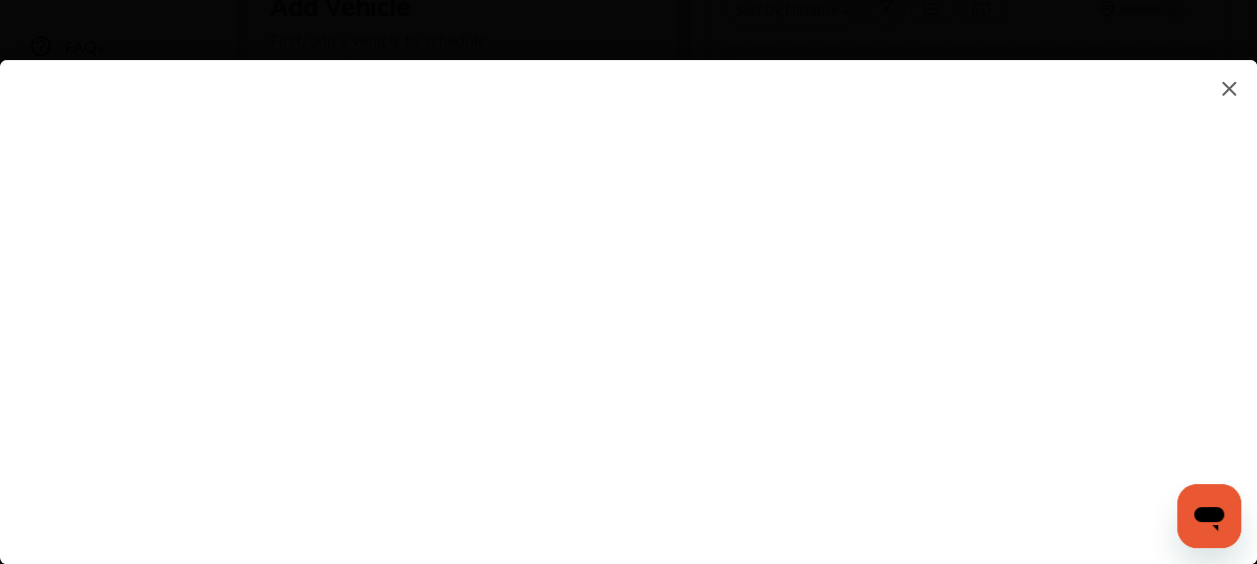 click at bounding box center (628, 292) 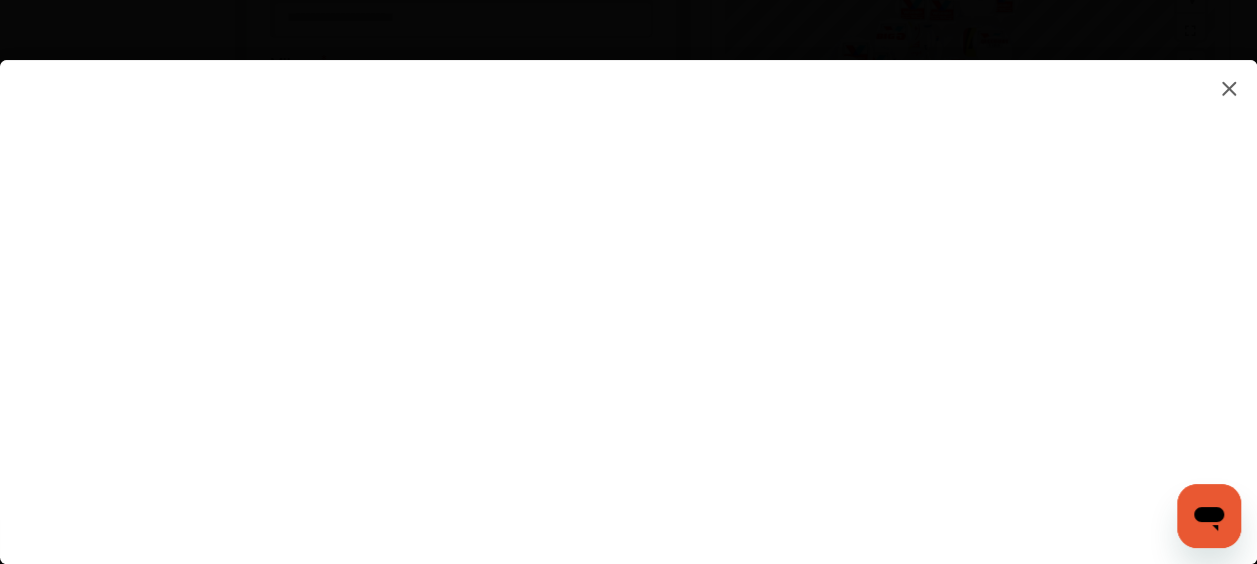 scroll, scrollTop: 739, scrollLeft: 0, axis: vertical 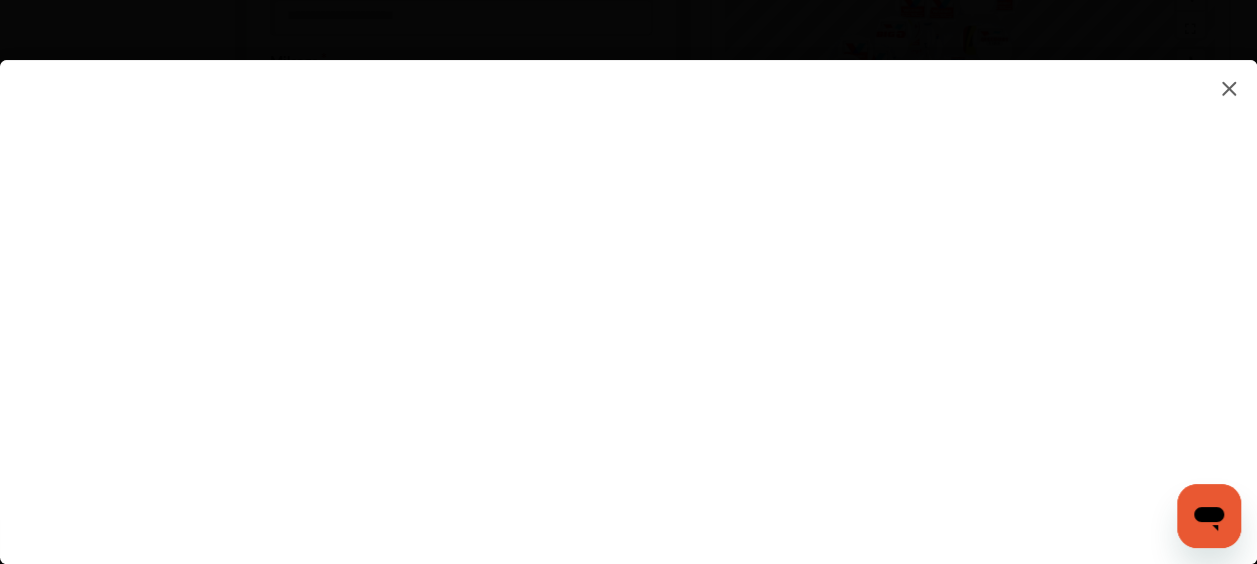 click at bounding box center (628, 292) 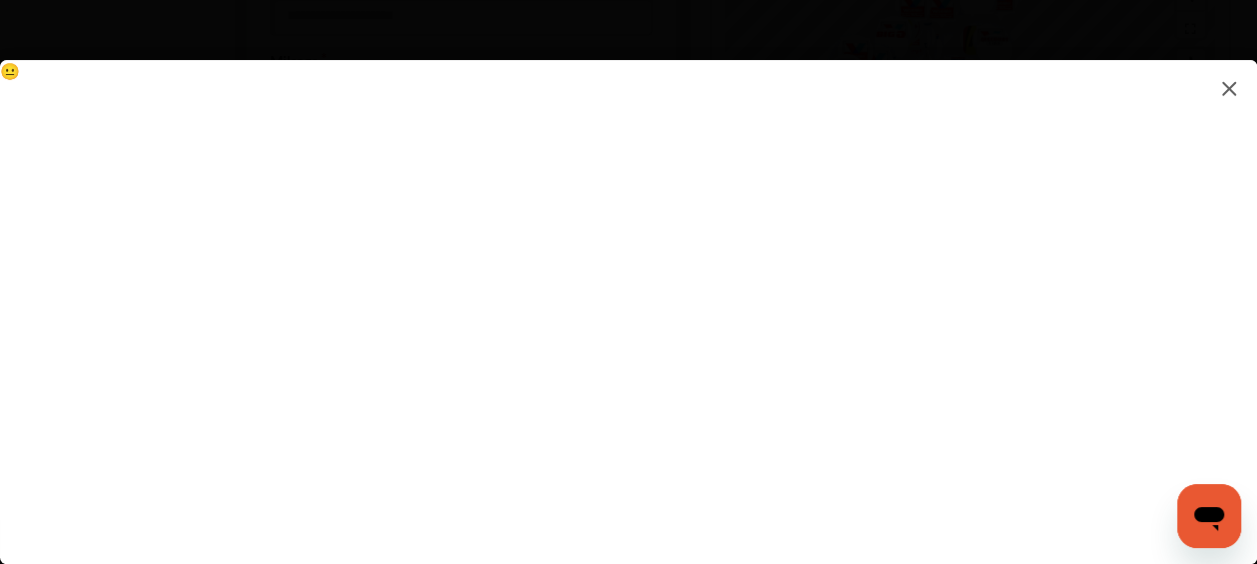 type on "*********" 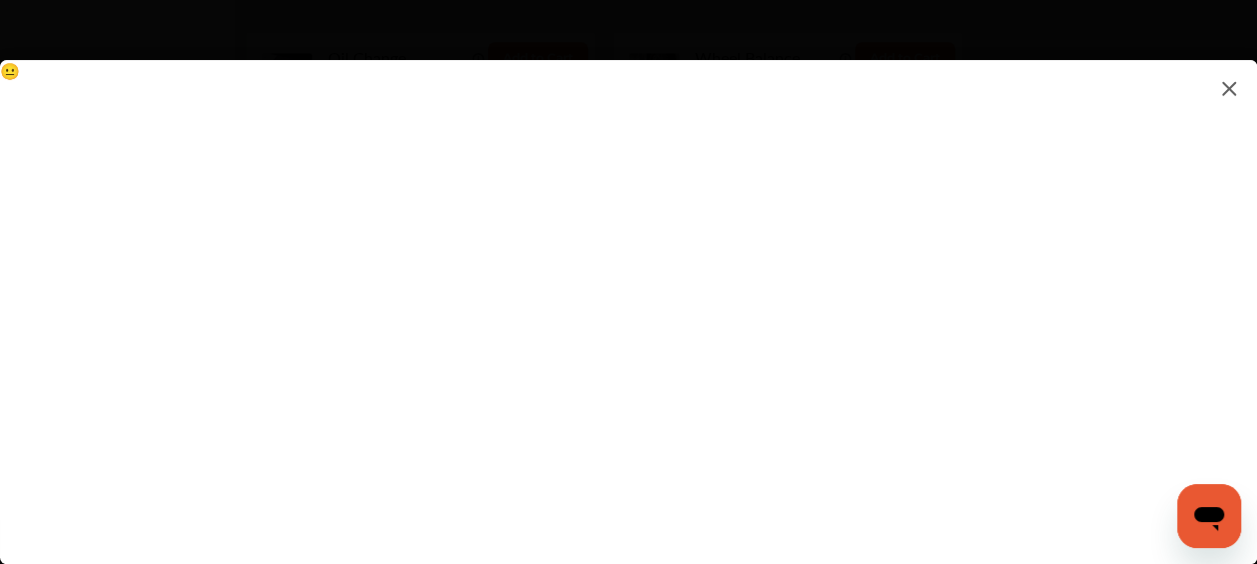 click on "😐" at bounding box center [628, 292] 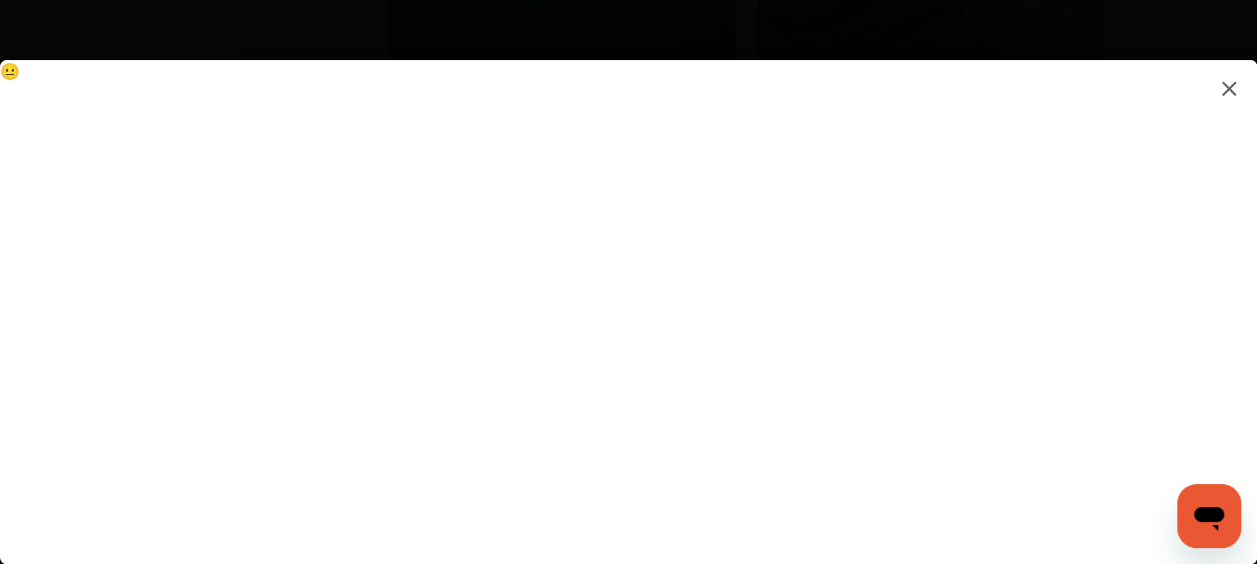 scroll, scrollTop: 2632, scrollLeft: 0, axis: vertical 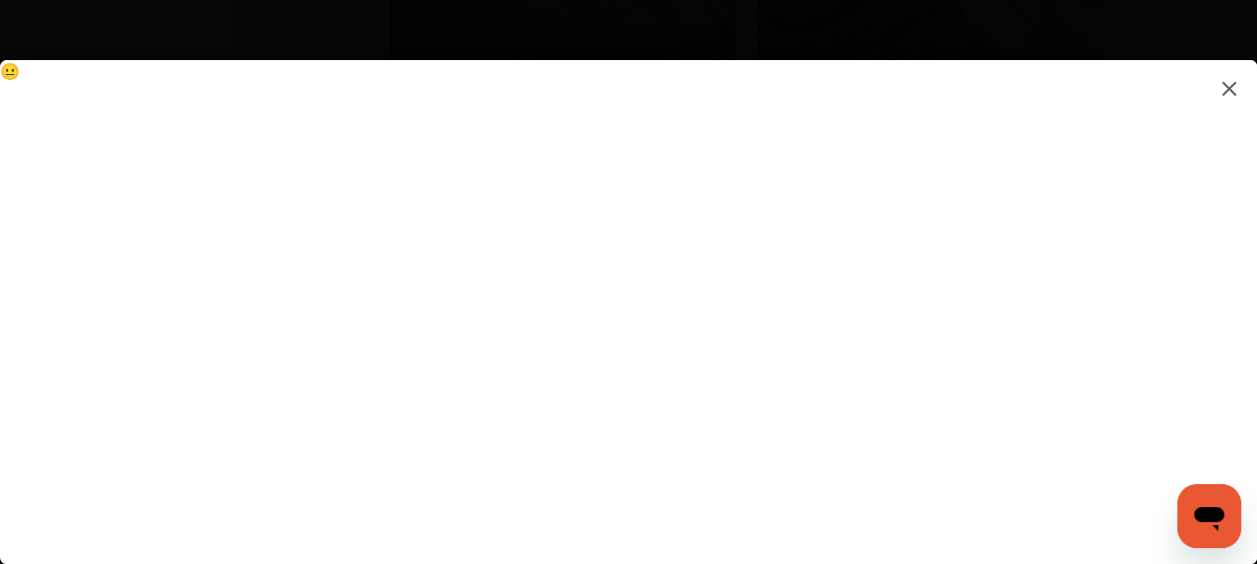 click on "😐" at bounding box center (628, 292) 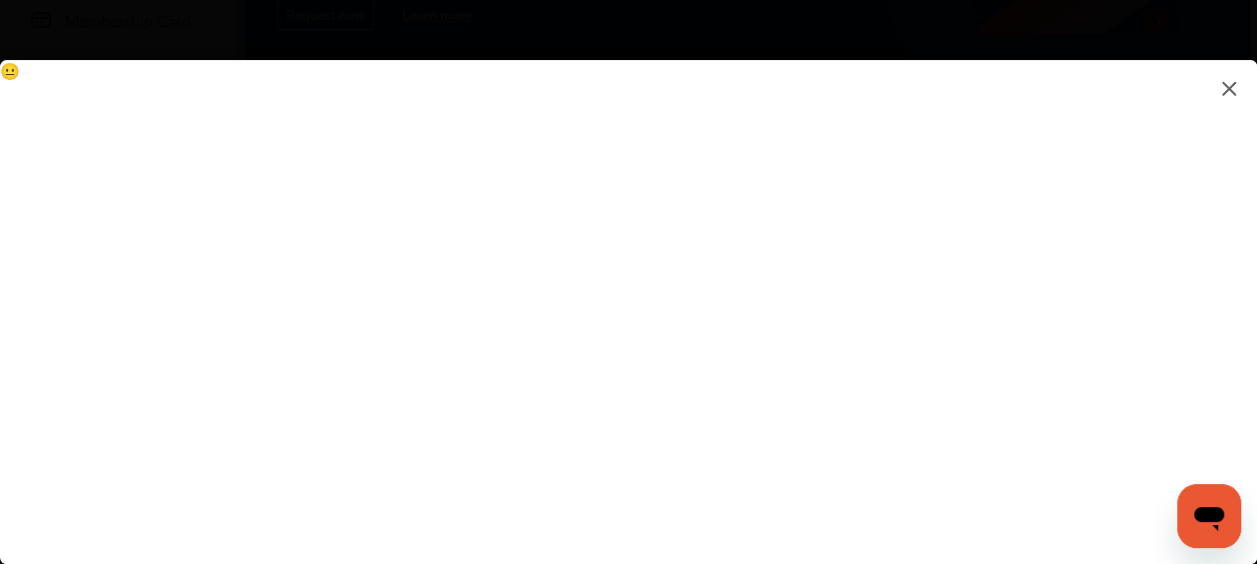 scroll, scrollTop: 340, scrollLeft: 0, axis: vertical 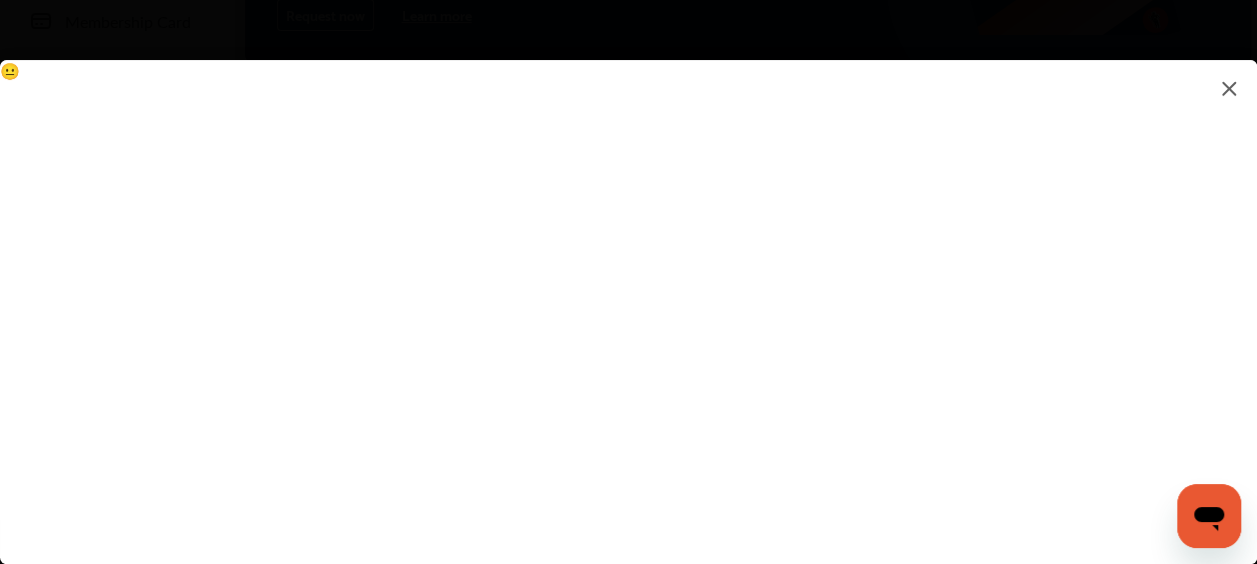 click on "😐" at bounding box center (628, 292) 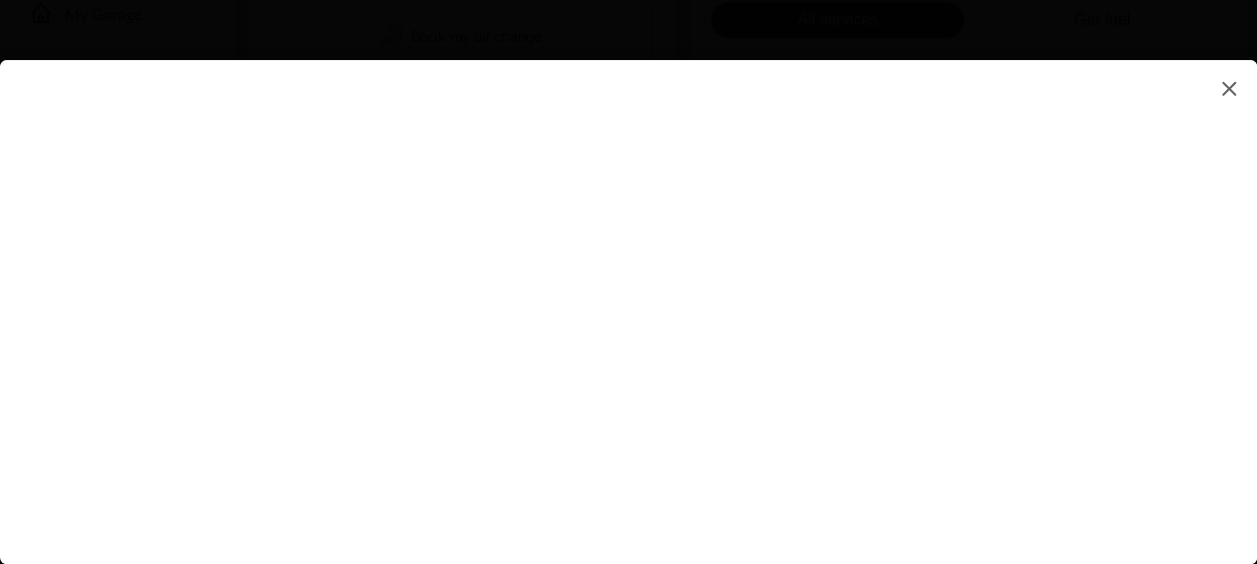 scroll, scrollTop: 480, scrollLeft: 0, axis: vertical 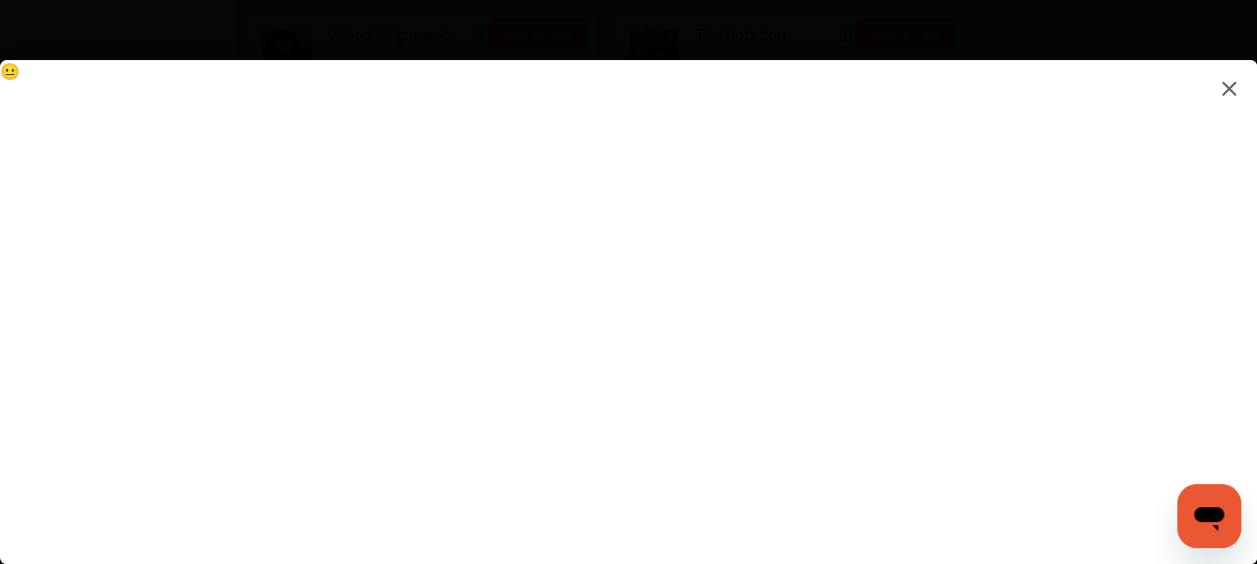 click on "😐" at bounding box center (628, 292) 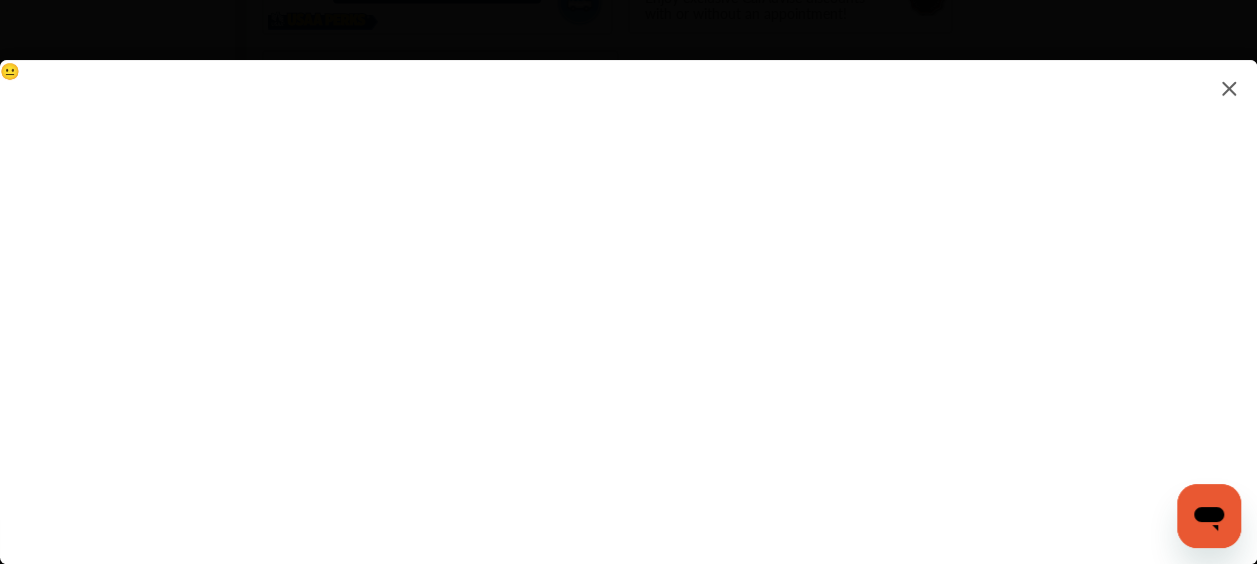 scroll, scrollTop: 1613, scrollLeft: 0, axis: vertical 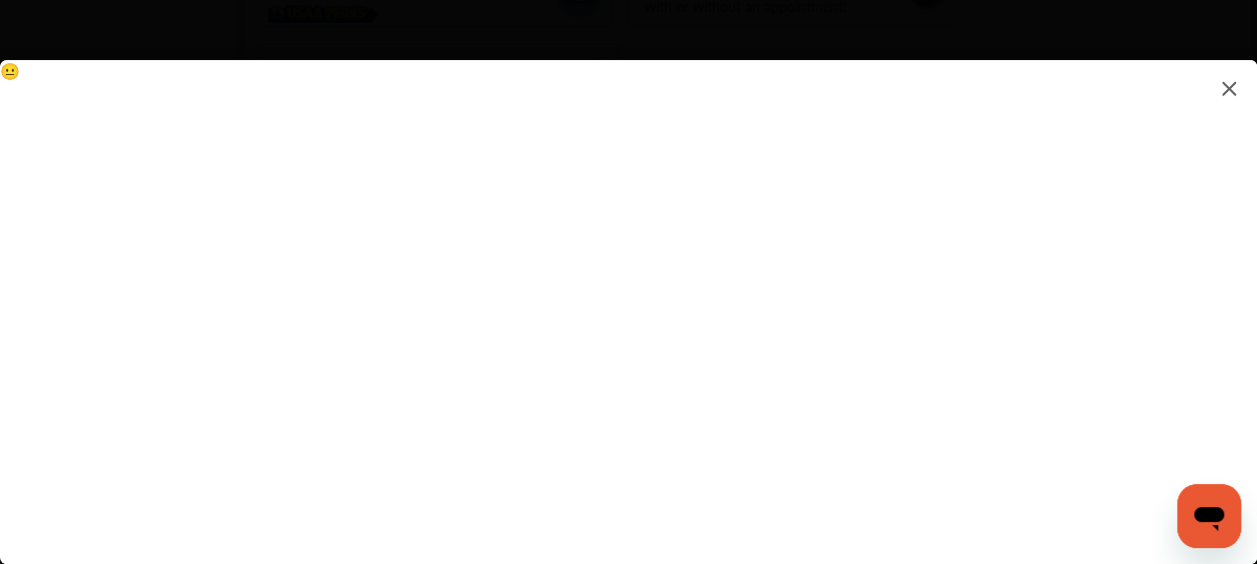 click on "😐" at bounding box center [628, 292] 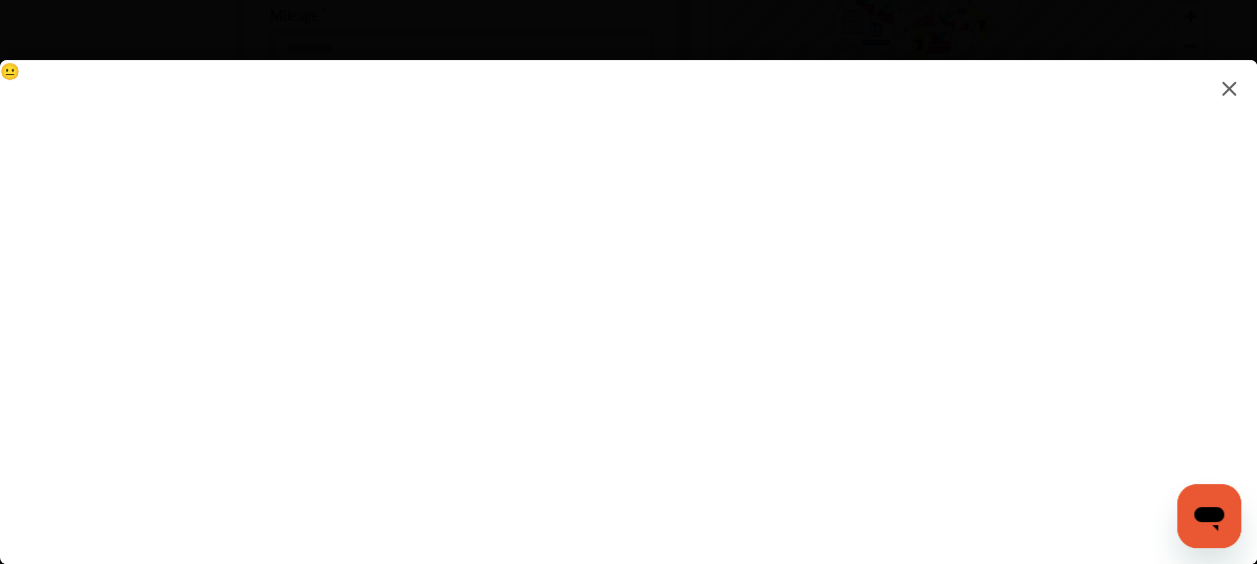 scroll, scrollTop: 786, scrollLeft: 0, axis: vertical 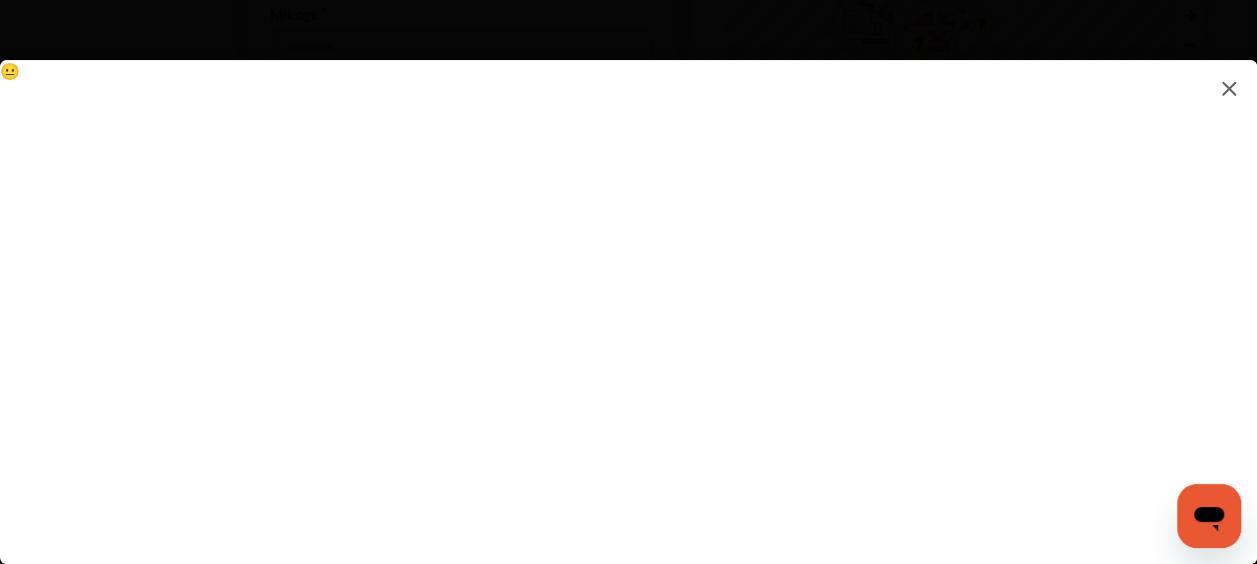 click at bounding box center (1229, 88) 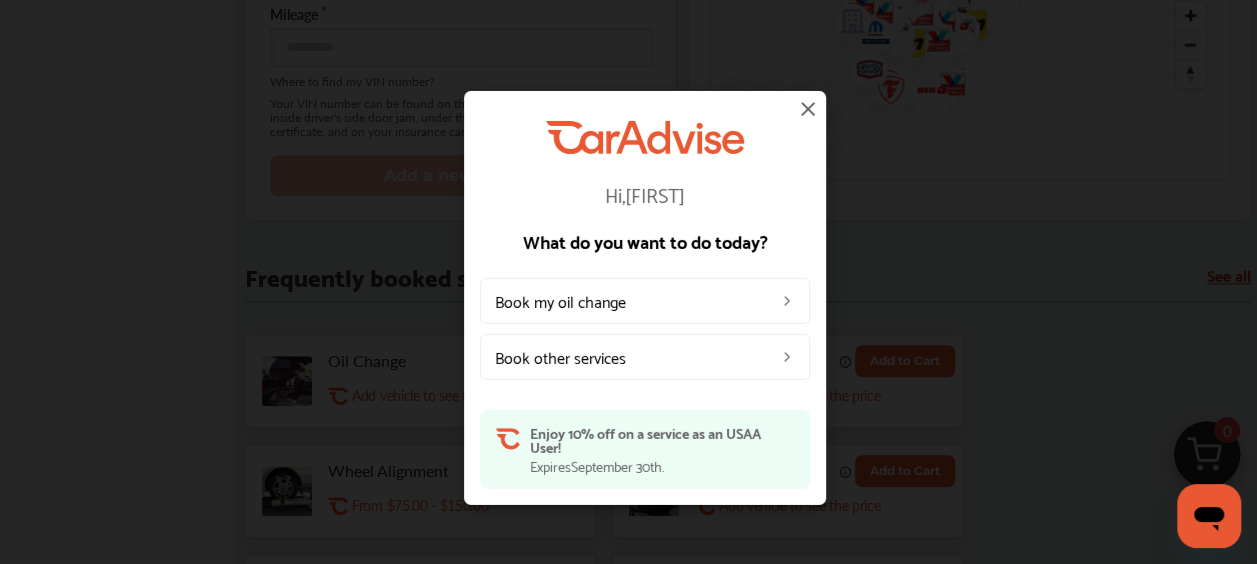 click on "Book other services" at bounding box center [645, 357] 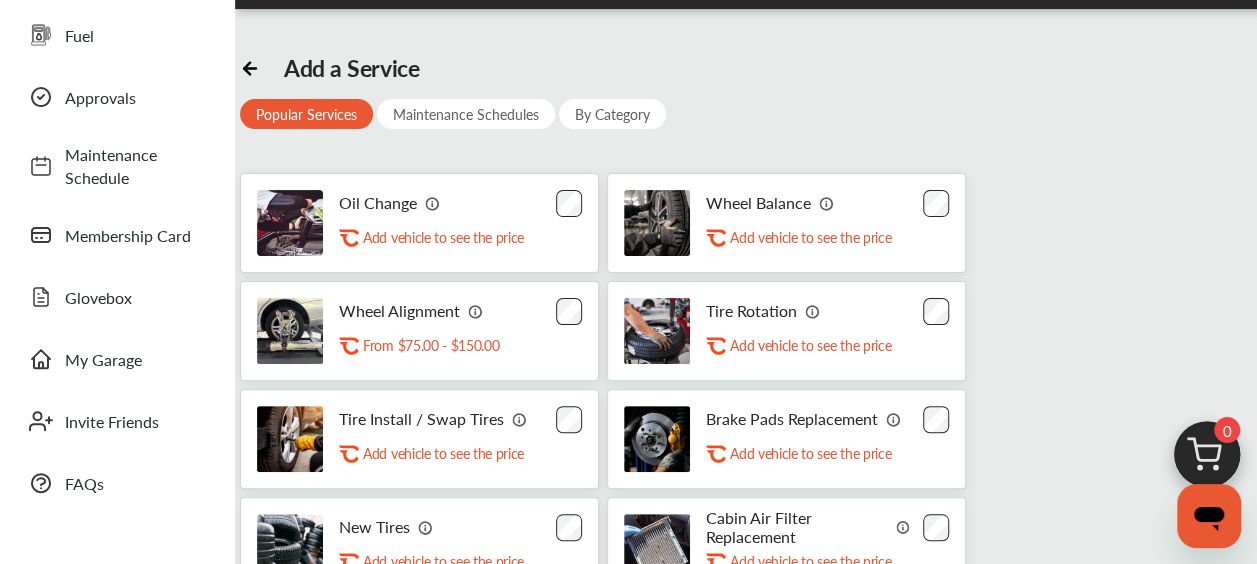 scroll, scrollTop: 0, scrollLeft: 0, axis: both 